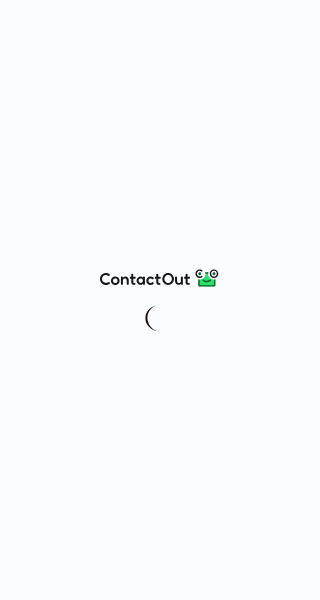 scroll, scrollTop: 0, scrollLeft: 0, axis: both 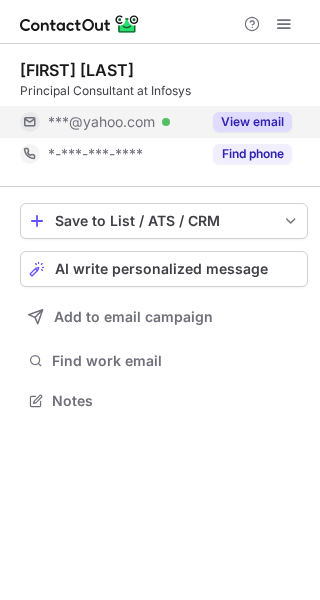 click on "View email" at bounding box center (252, 122) 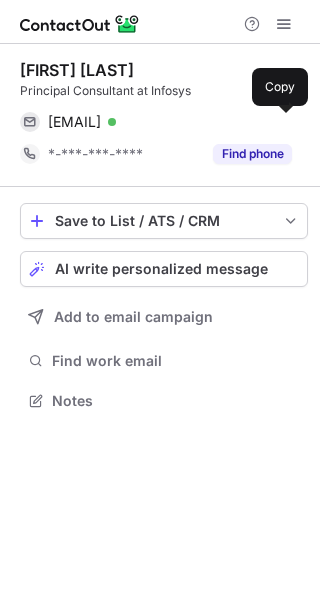 click at bounding box center [282, 122] 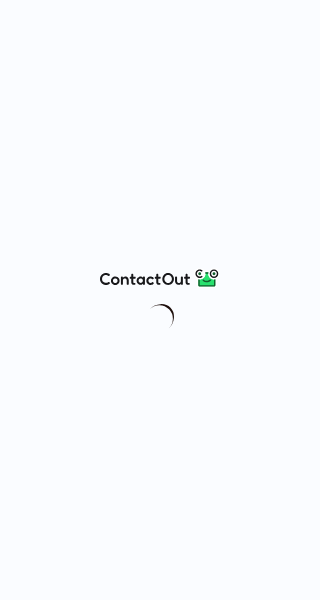 scroll, scrollTop: 0, scrollLeft: 0, axis: both 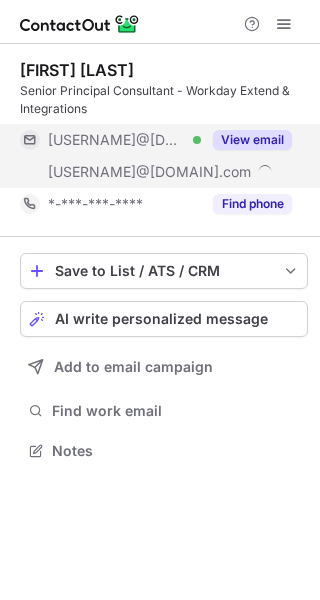 click on "View email" at bounding box center [252, 140] 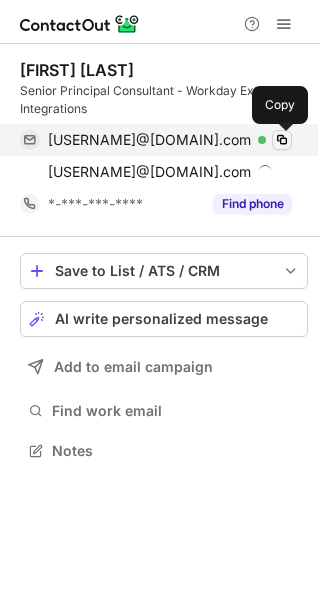 click at bounding box center (282, 140) 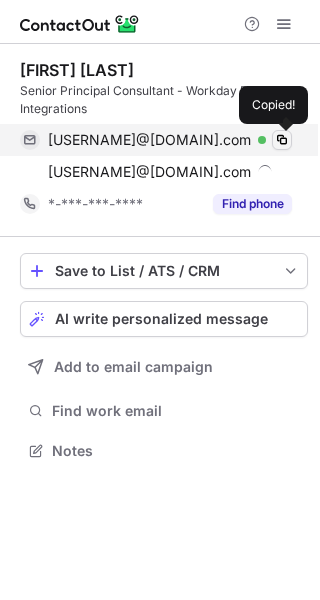 click at bounding box center [282, 140] 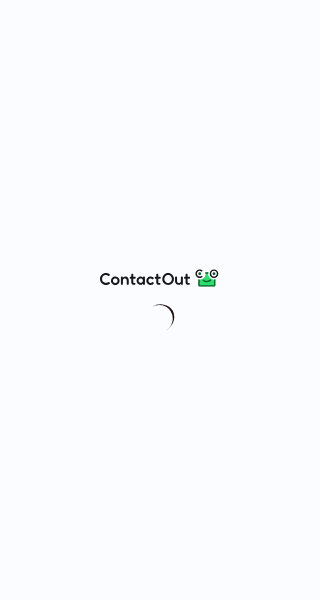 scroll, scrollTop: 0, scrollLeft: 0, axis: both 